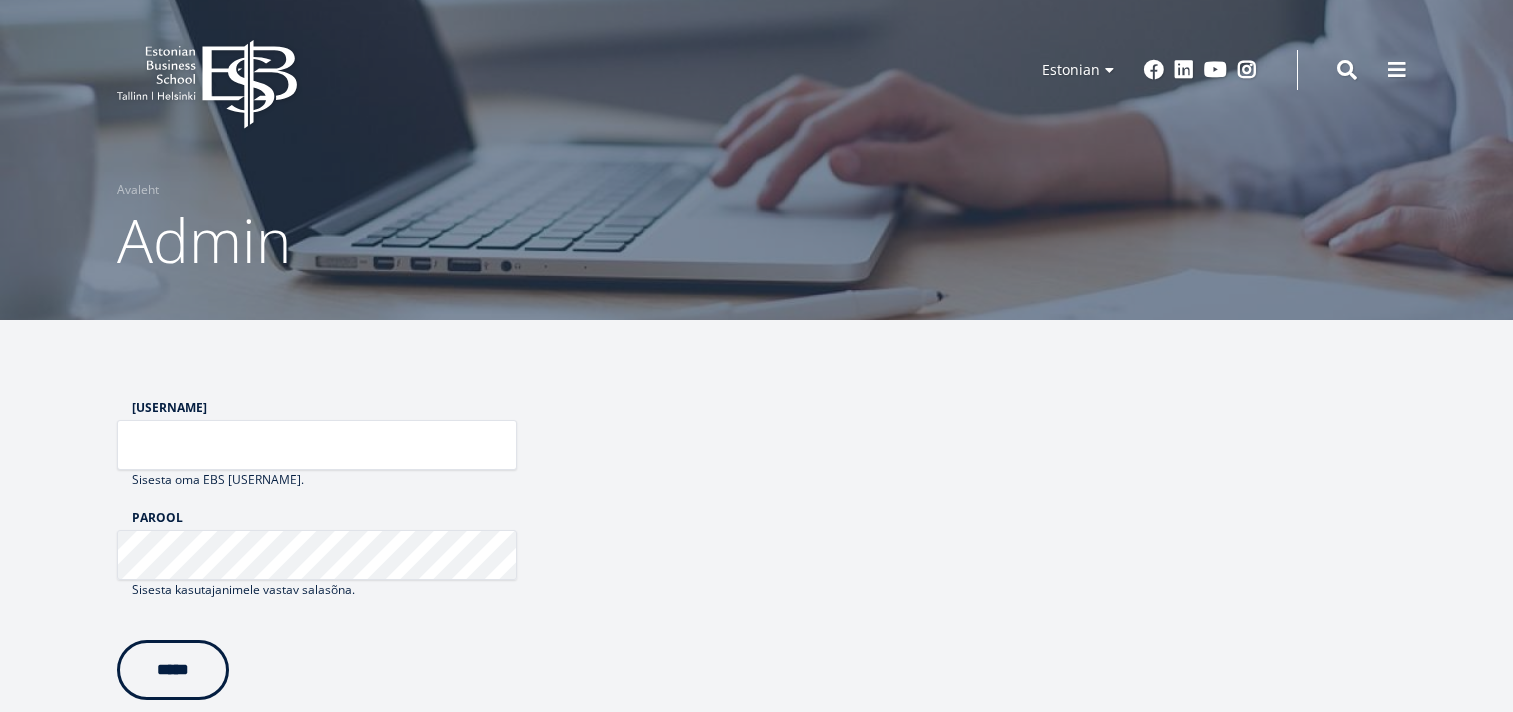 scroll, scrollTop: 0, scrollLeft: 0, axis: both 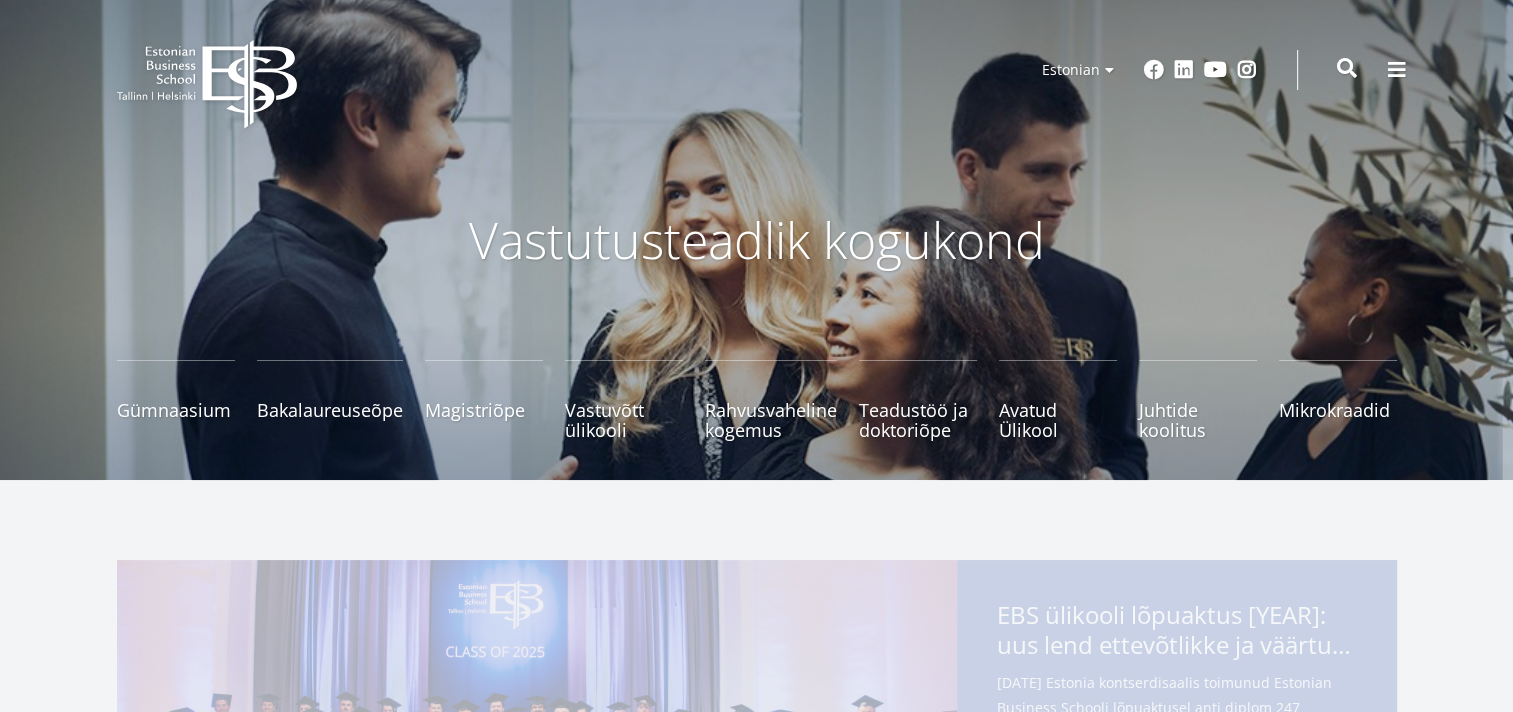 click at bounding box center (1347, 68) 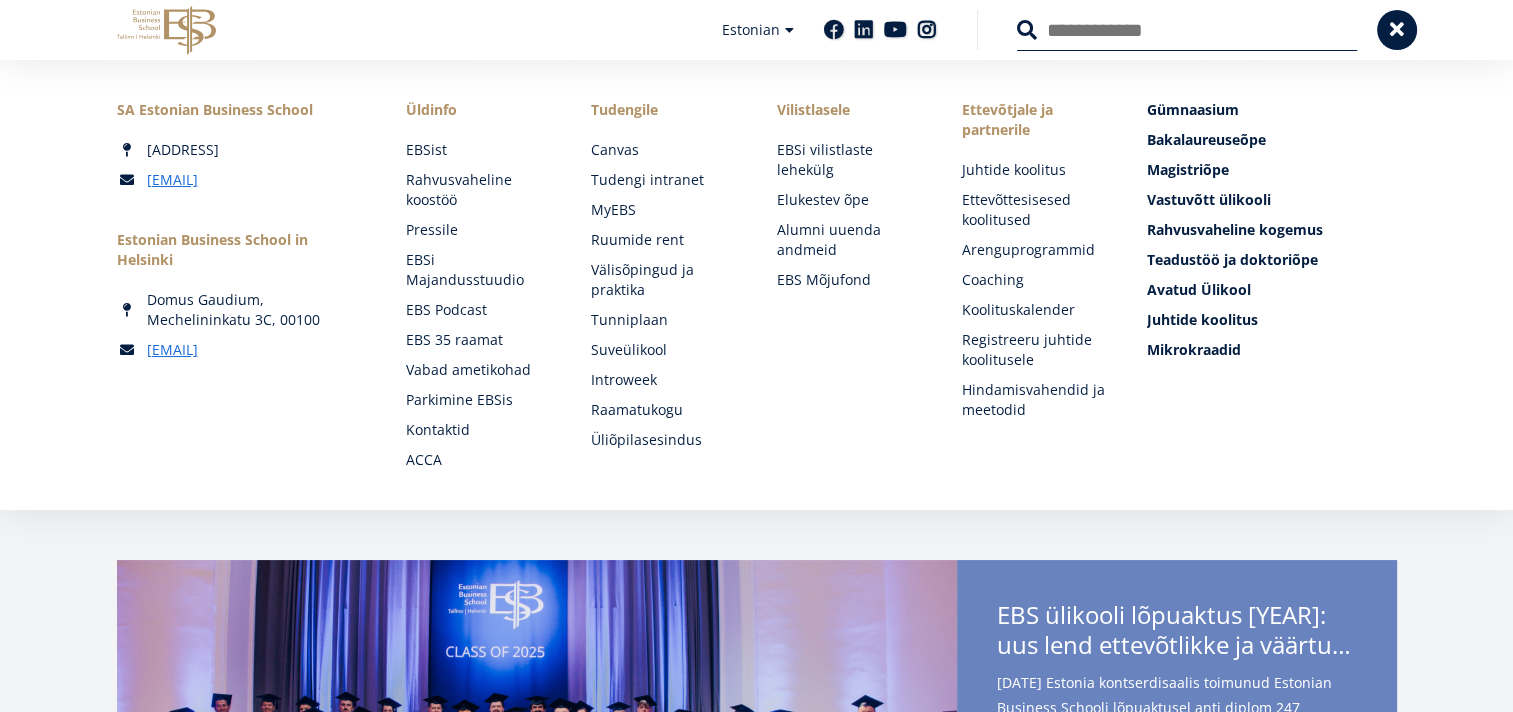 click on "Otsing" at bounding box center [1187, 30] 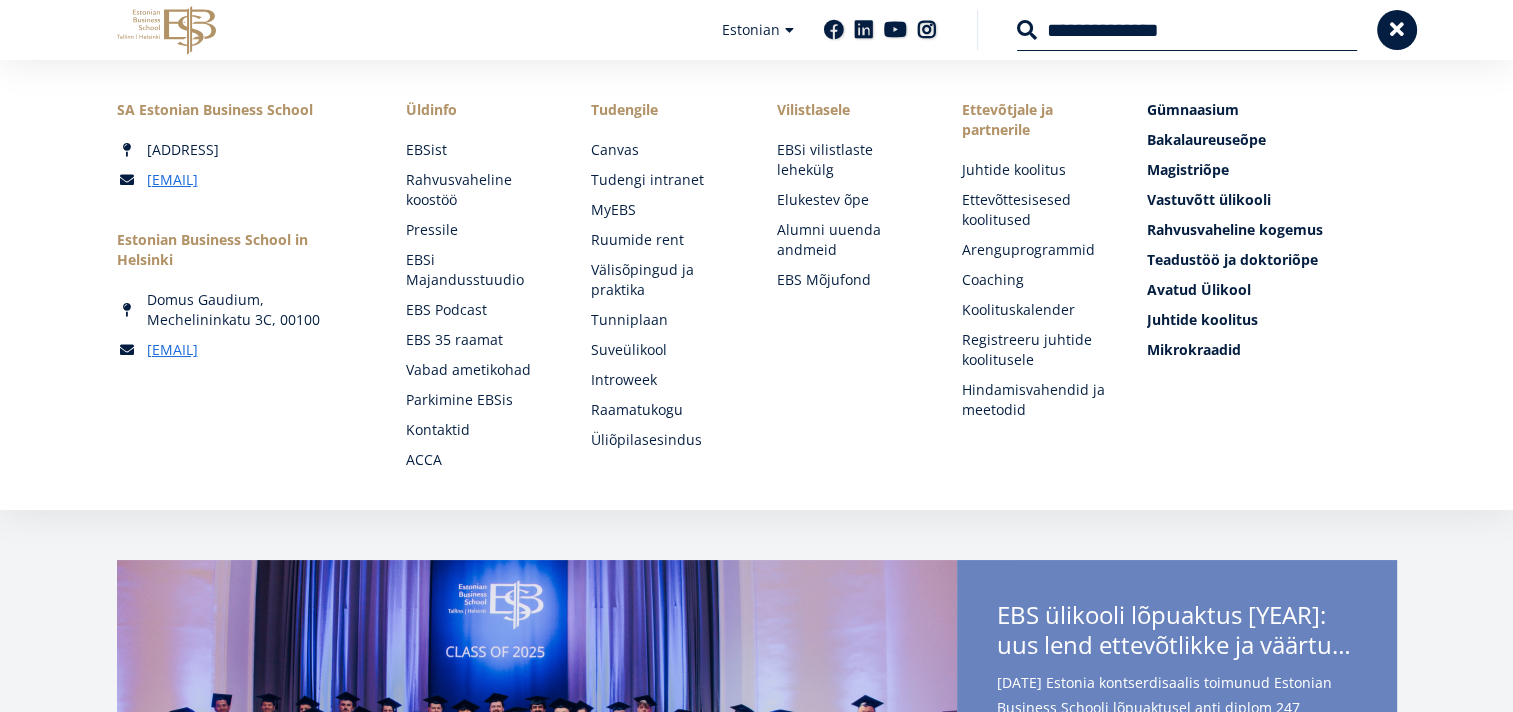 type on "**********" 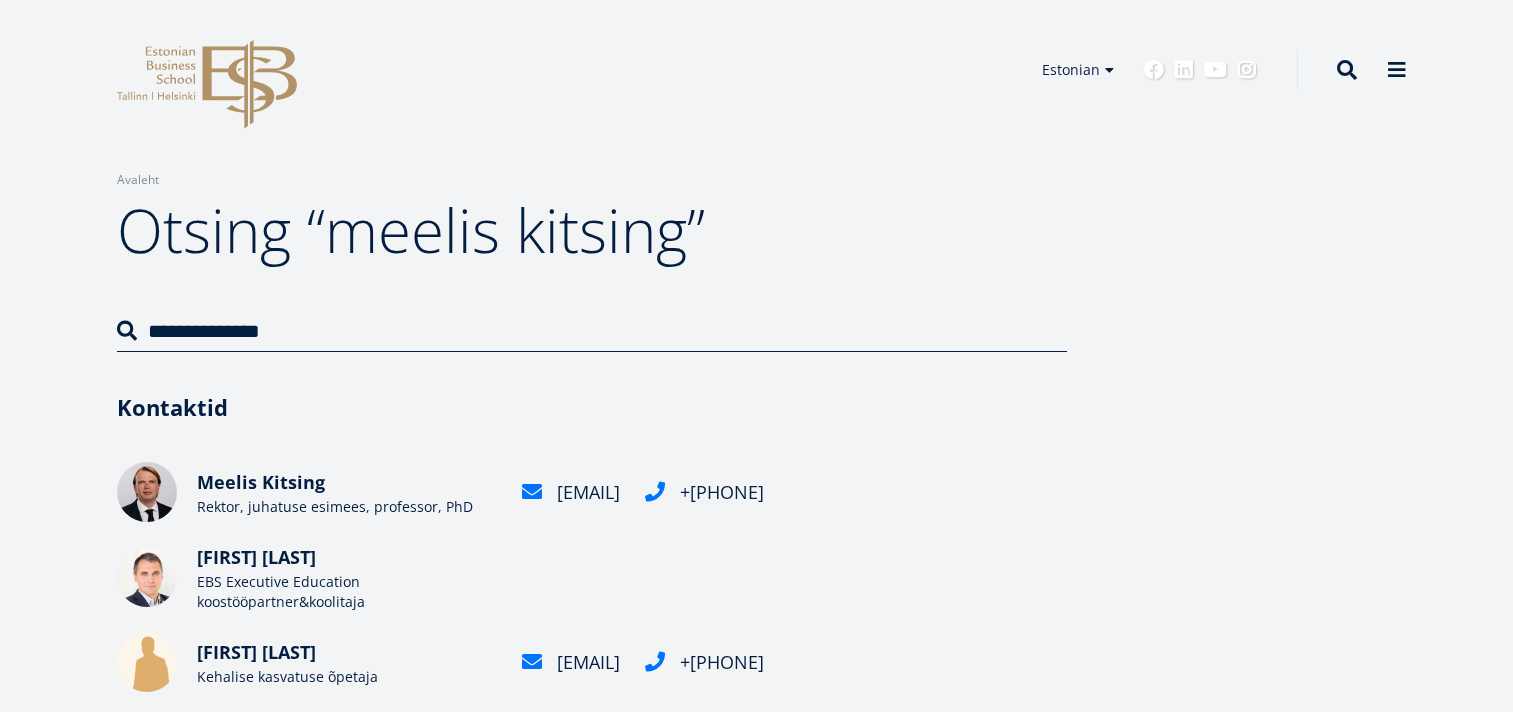scroll, scrollTop: 0, scrollLeft: 0, axis: both 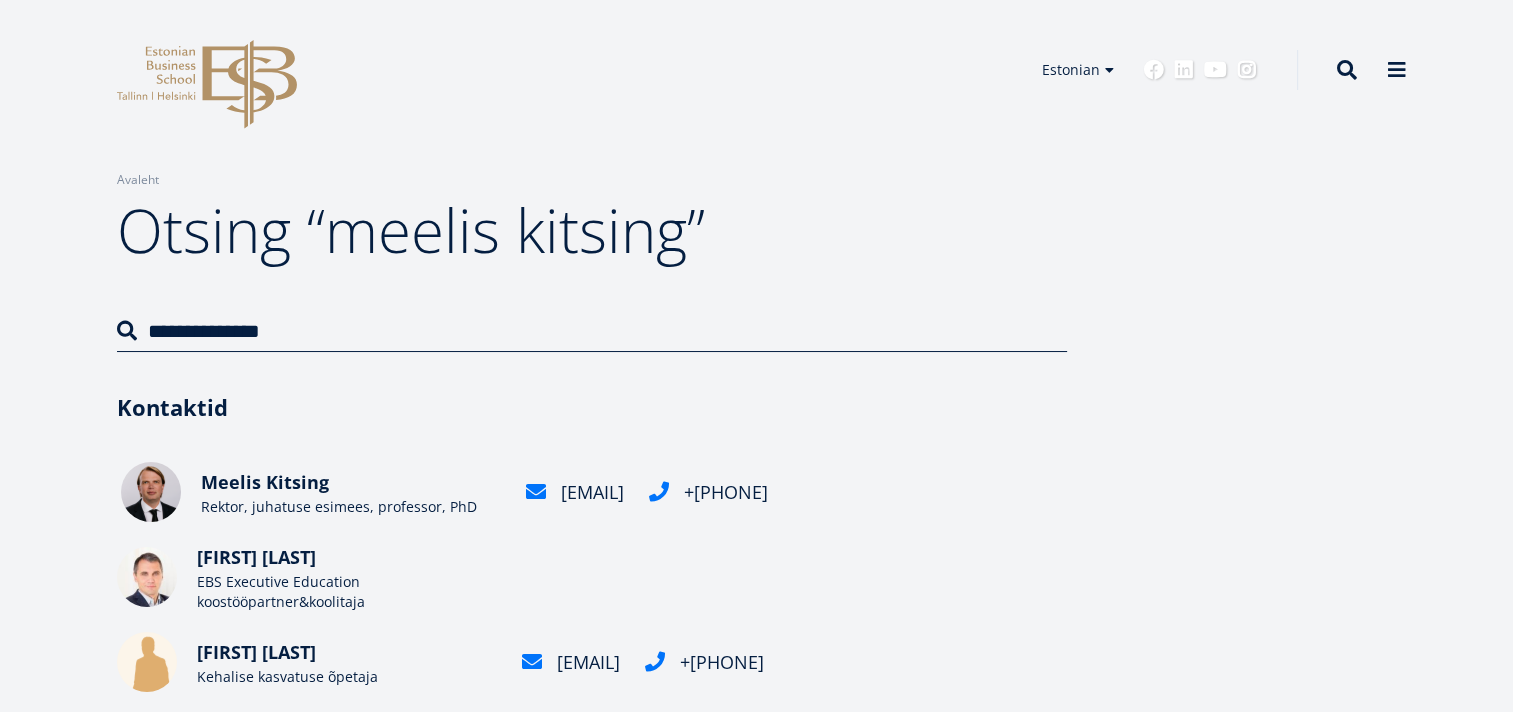 click on "[FIRST] [LAST]" at bounding box center (265, 482) 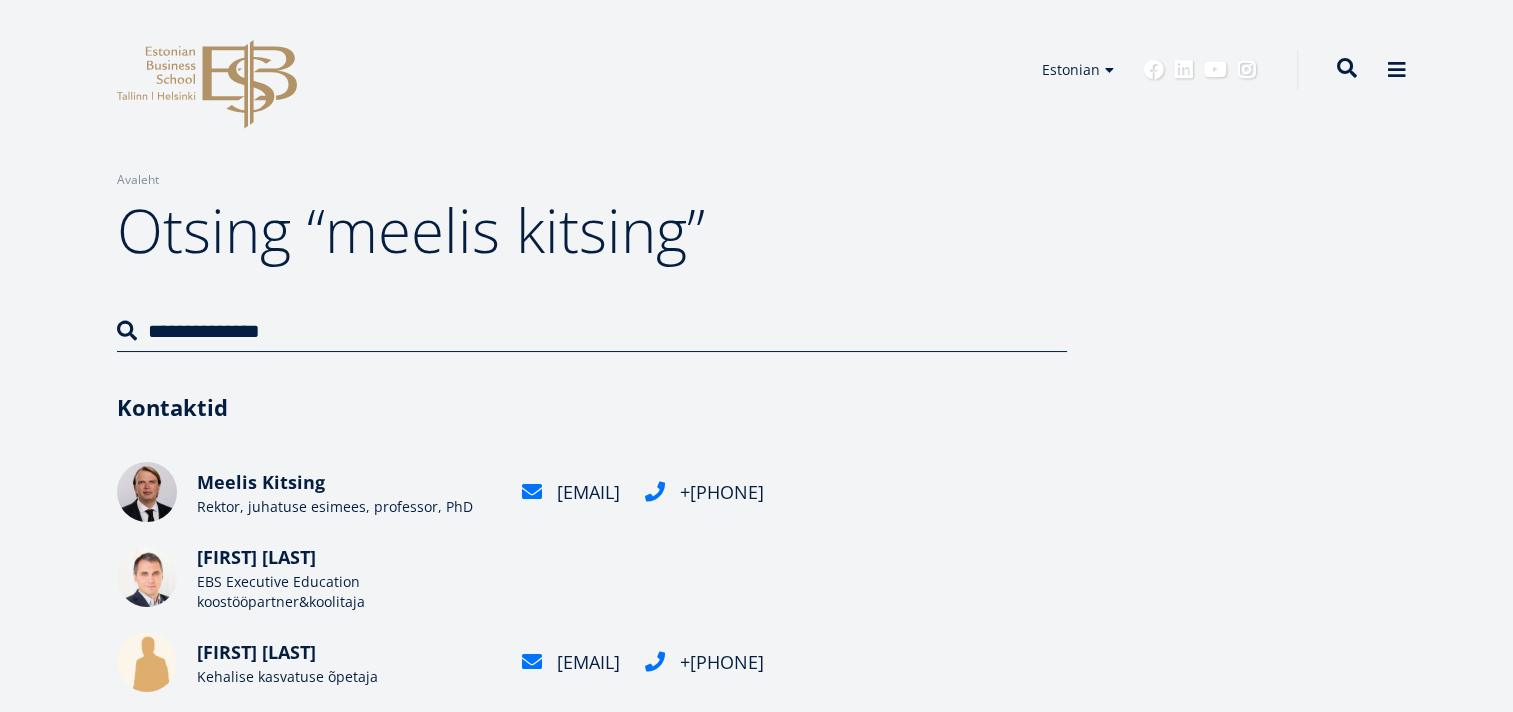 click at bounding box center [1347, 68] 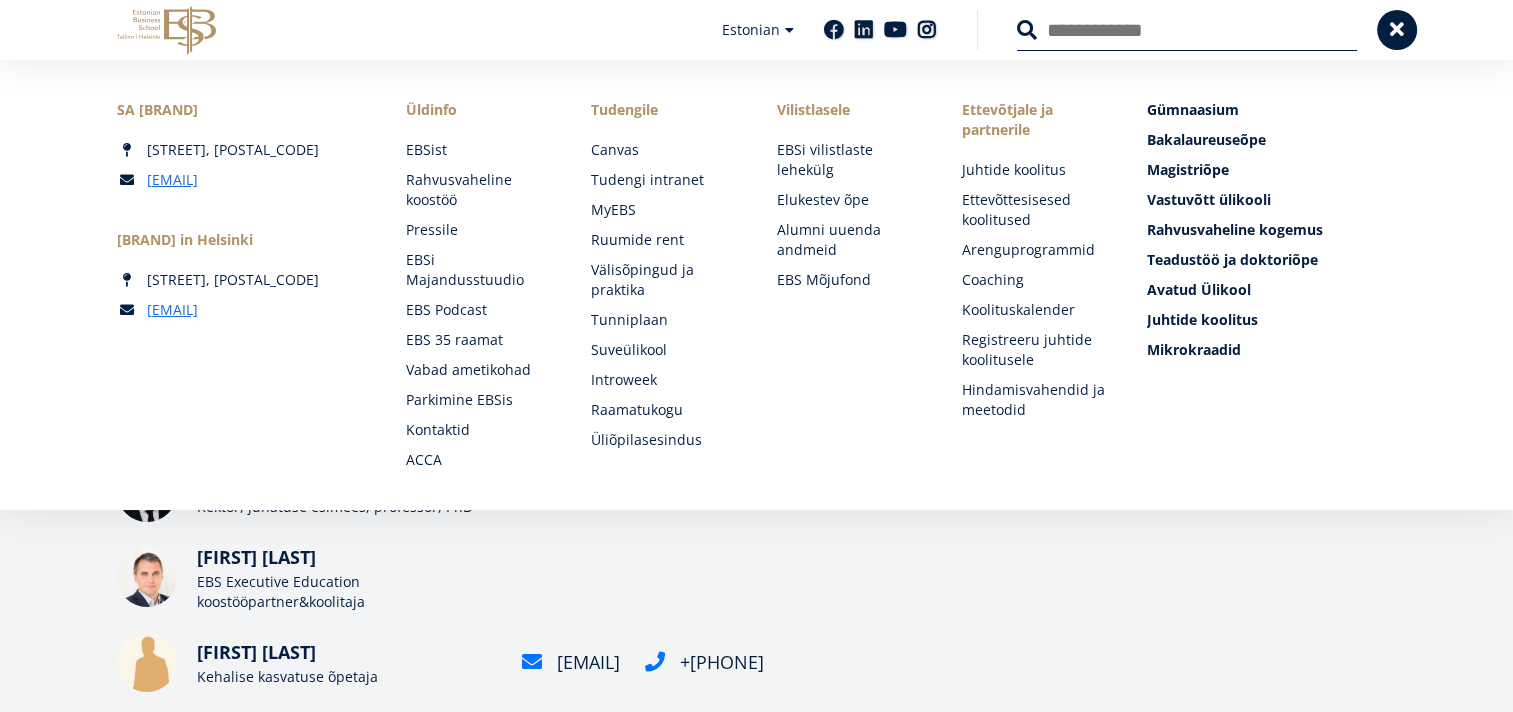 click on "Otsing" at bounding box center [1187, 30] 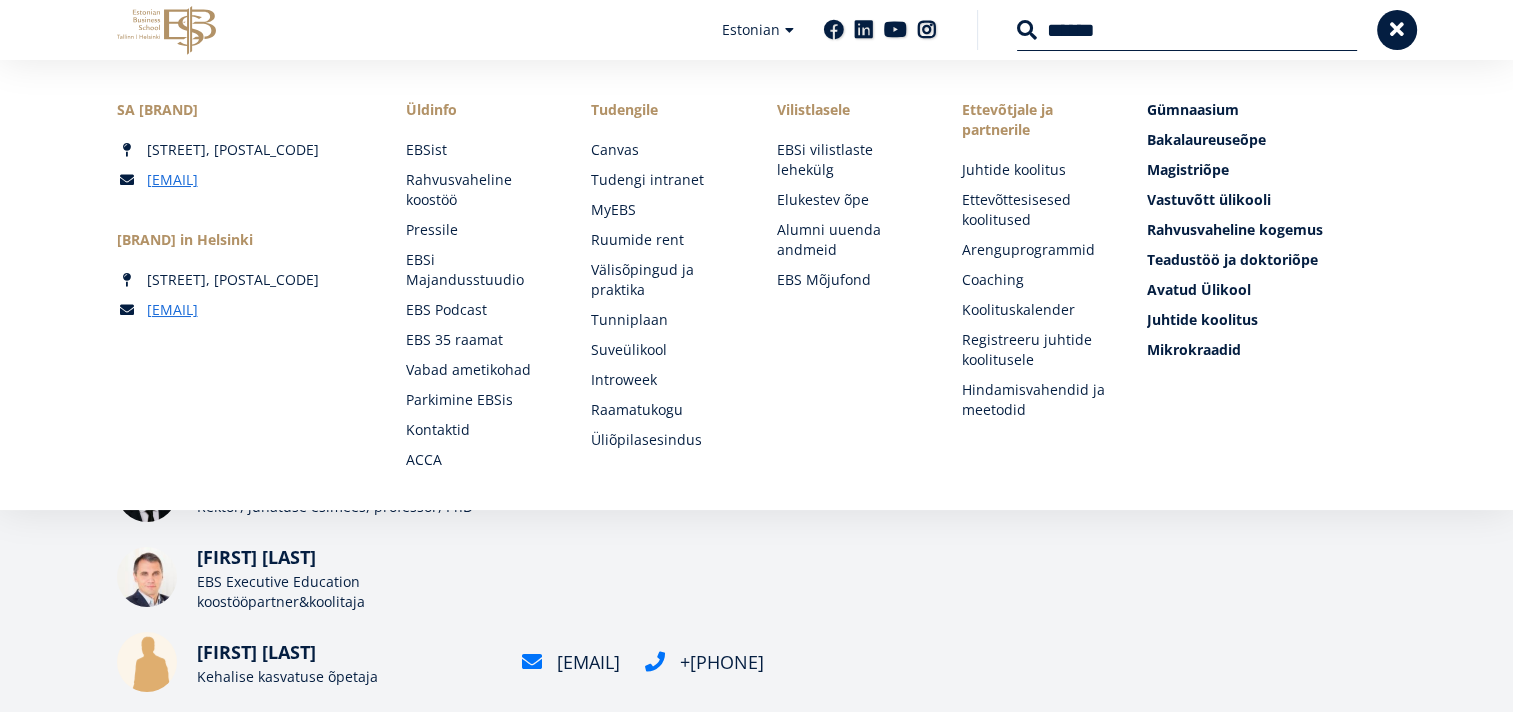 type on "******" 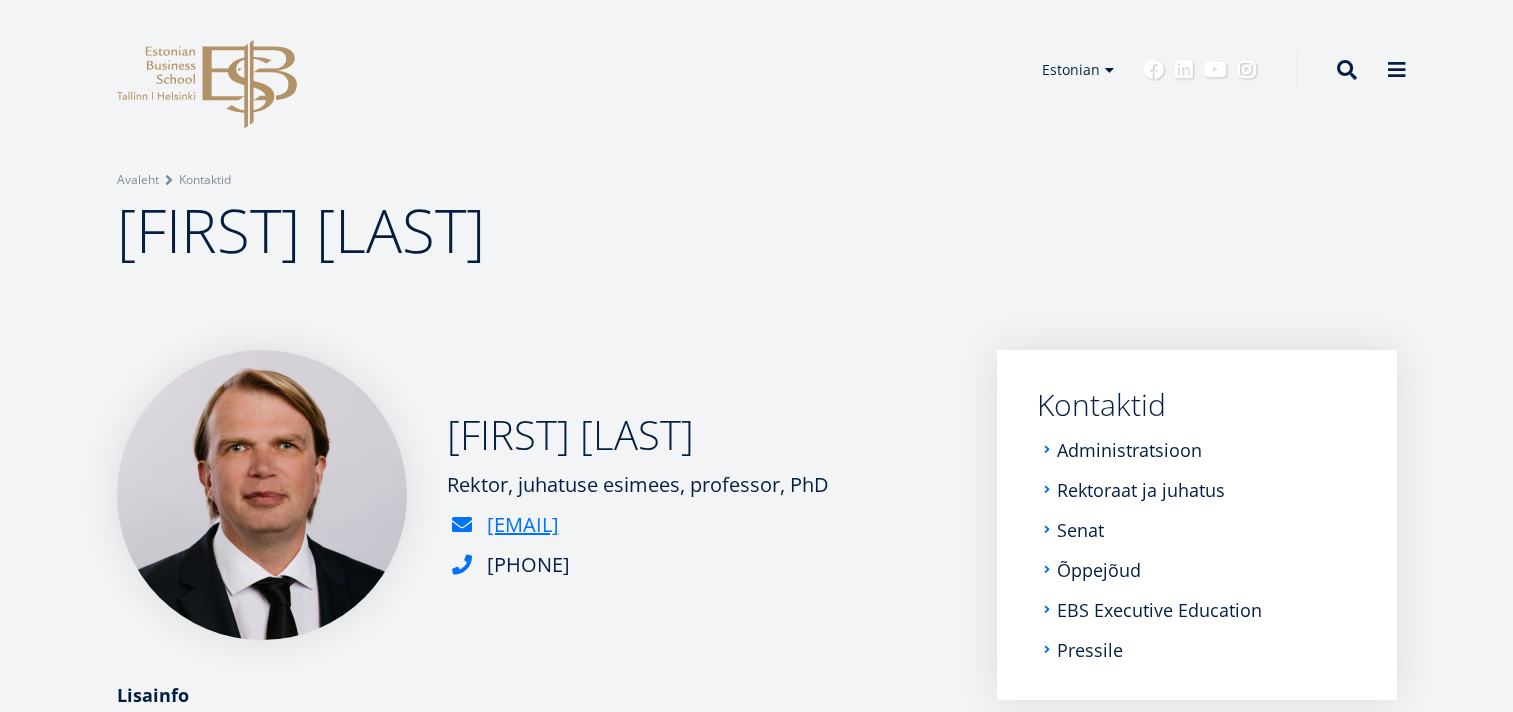 scroll, scrollTop: 0, scrollLeft: 0, axis: both 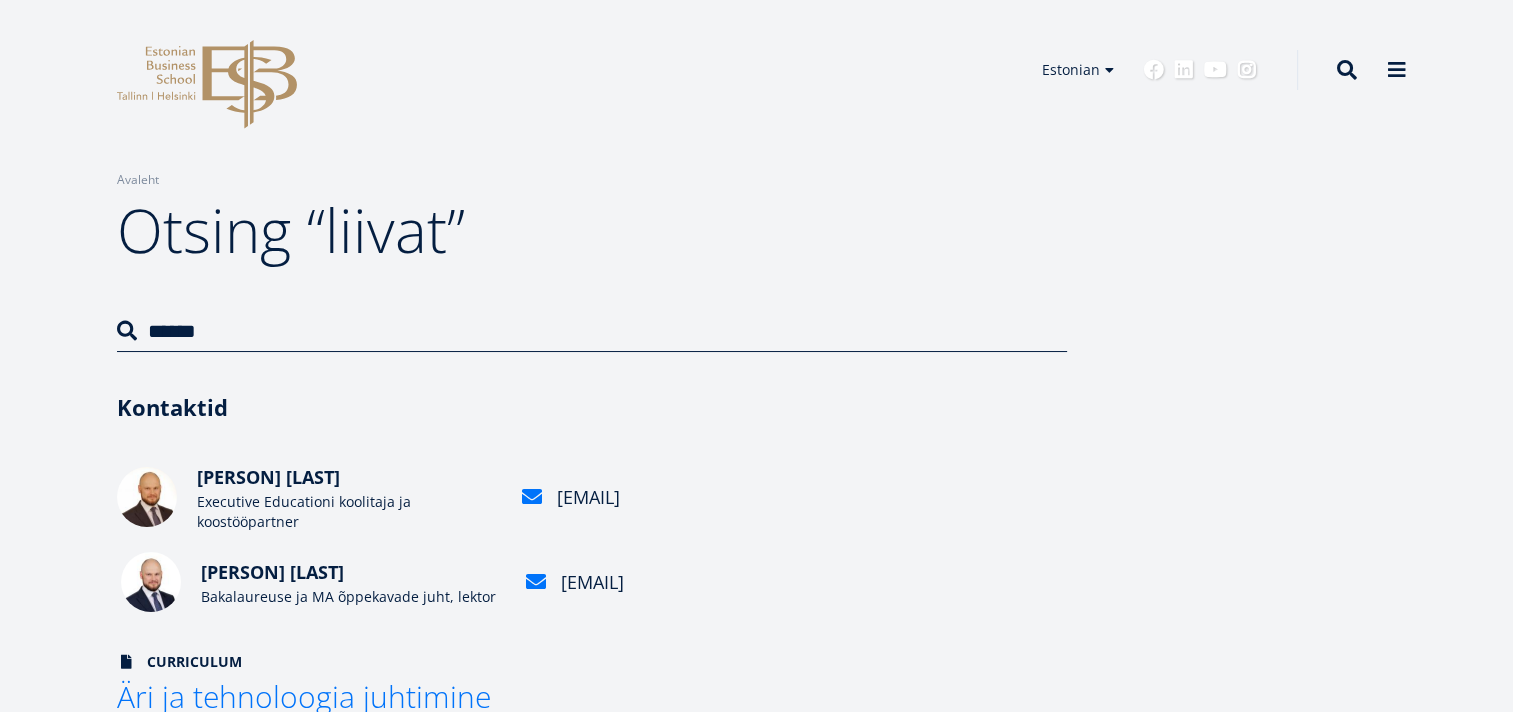 click on "Anto Liivat" at bounding box center [272, 572] 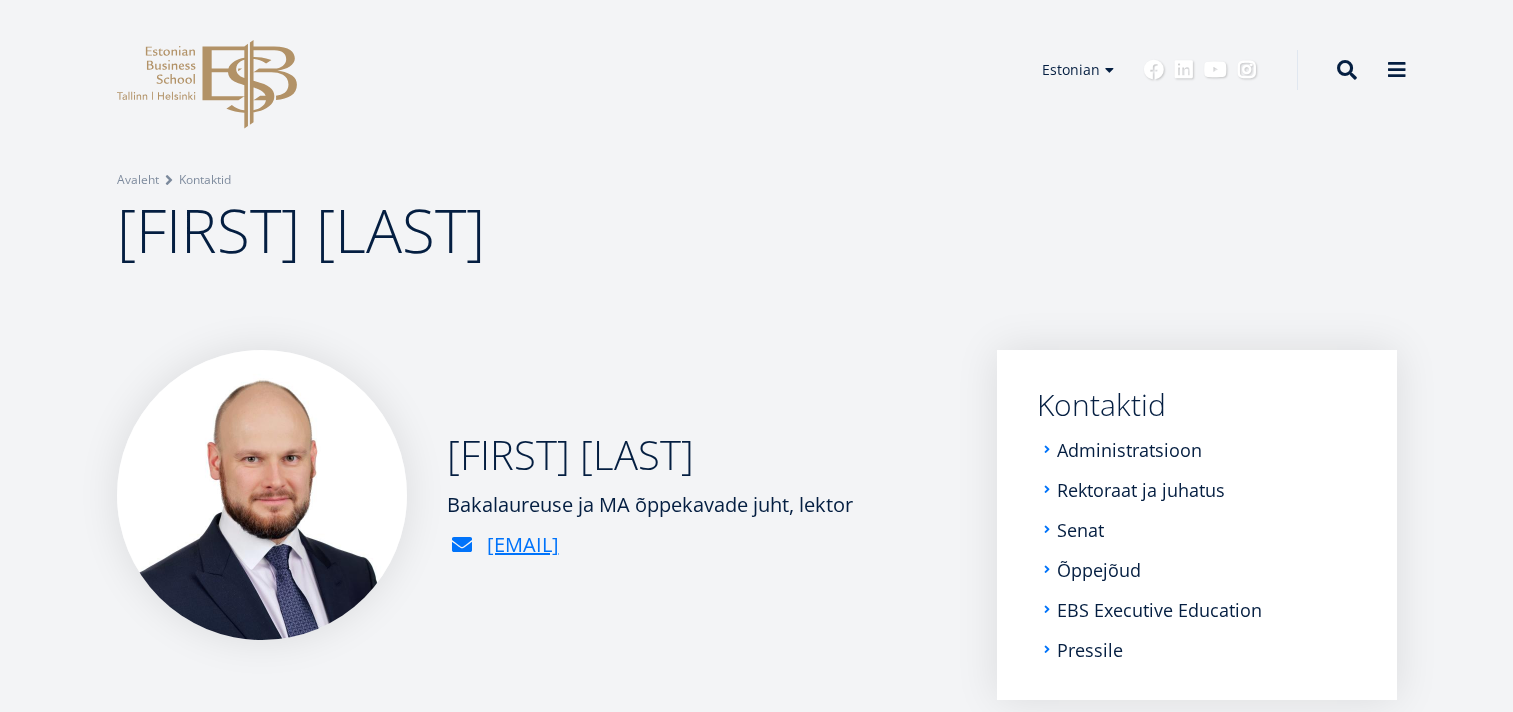 scroll, scrollTop: 0, scrollLeft: 0, axis: both 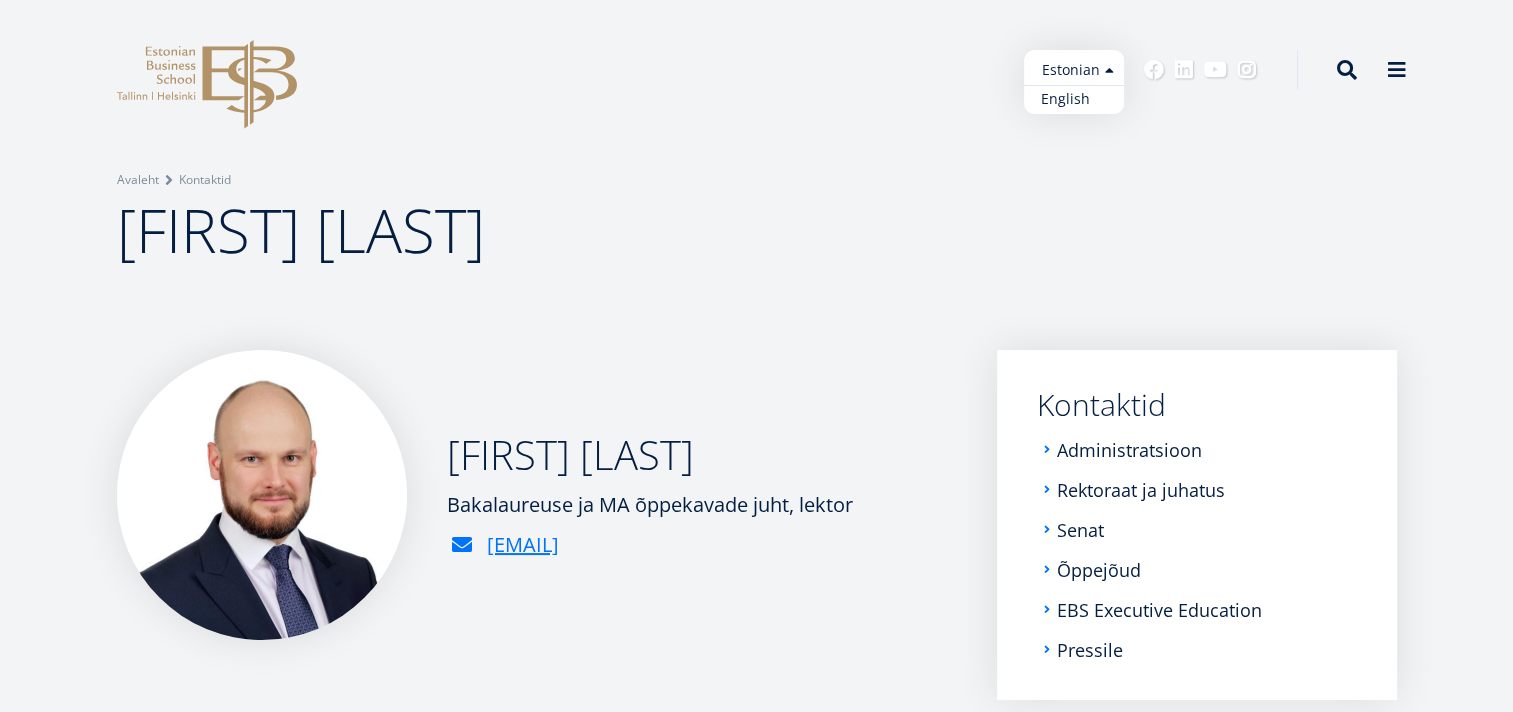 click on "English" at bounding box center (1074, 99) 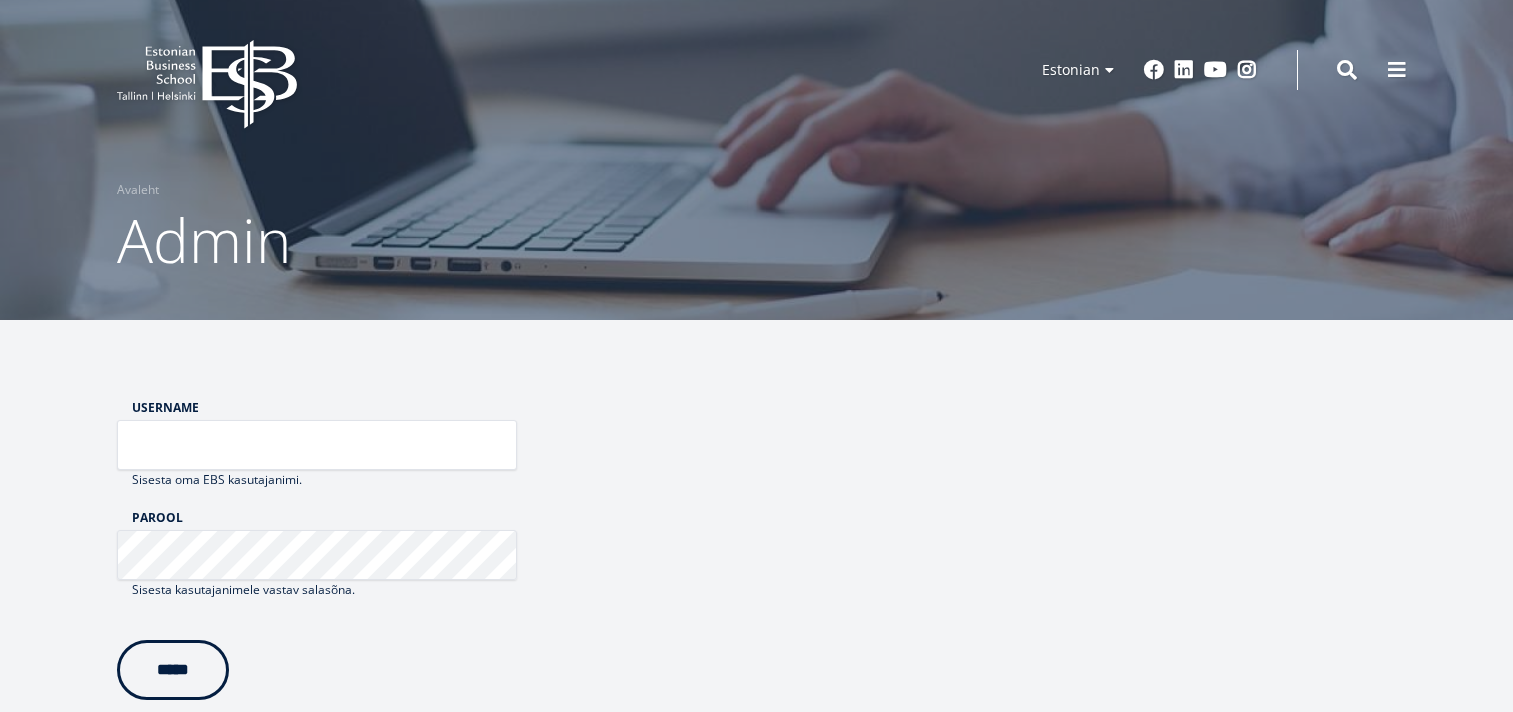 scroll, scrollTop: 0, scrollLeft: 0, axis: both 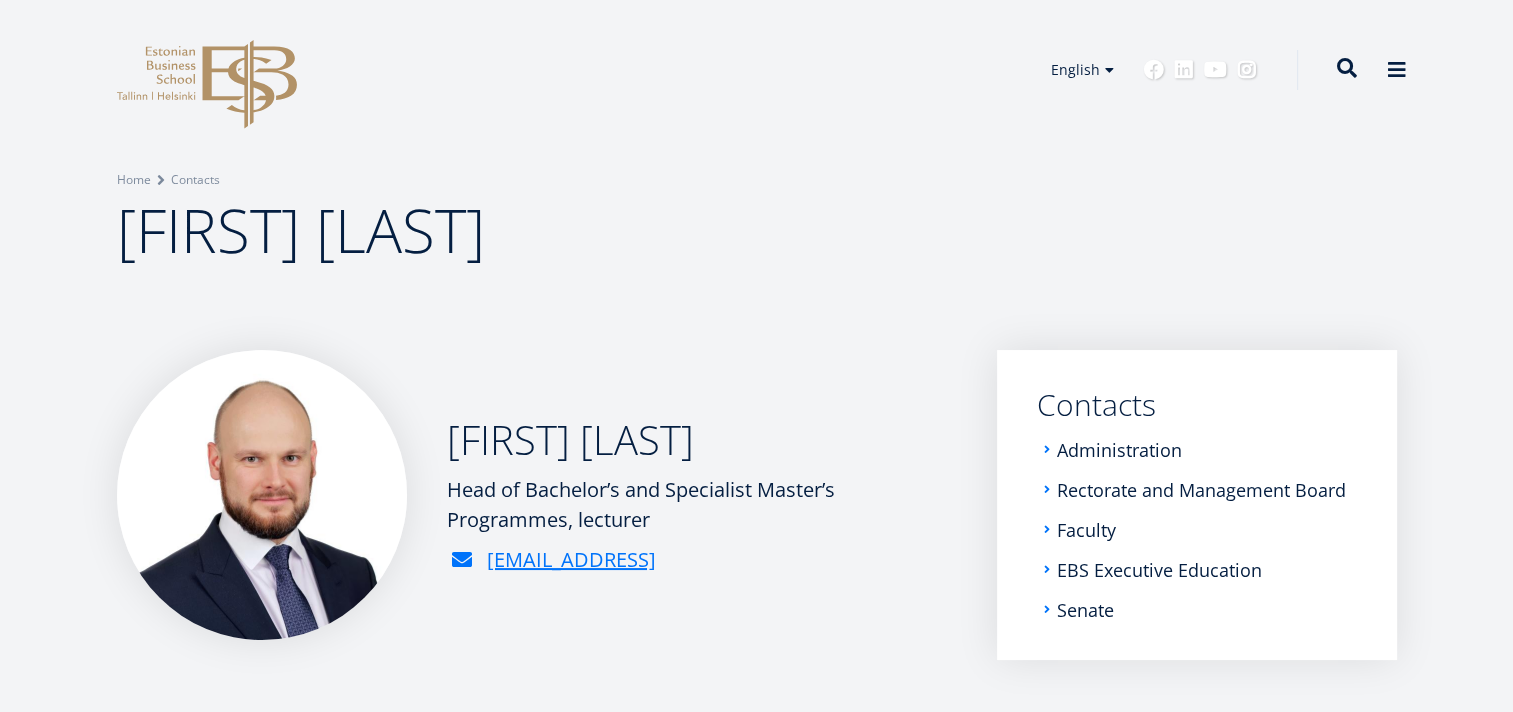 click at bounding box center (1347, 68) 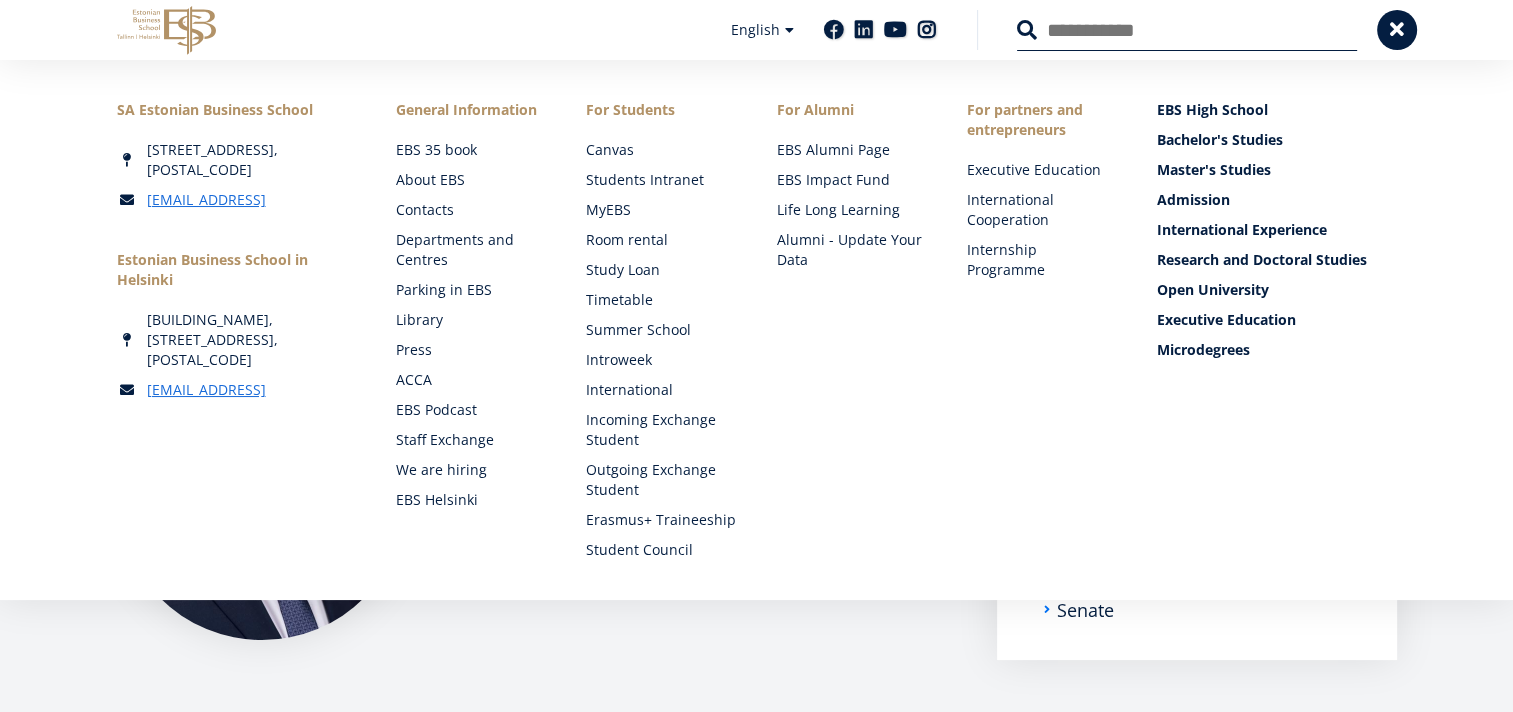 click on "Search" at bounding box center (1187, 30) 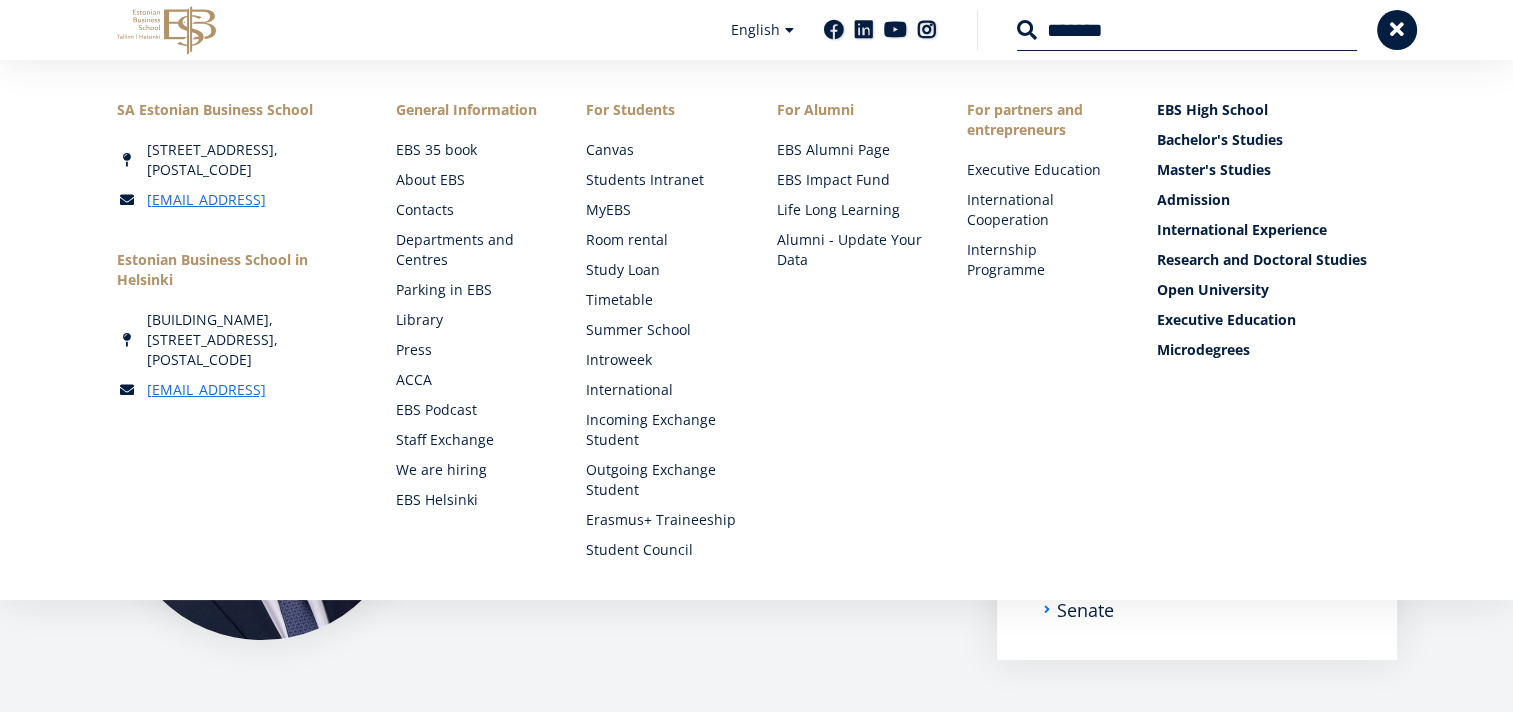 type on "*******" 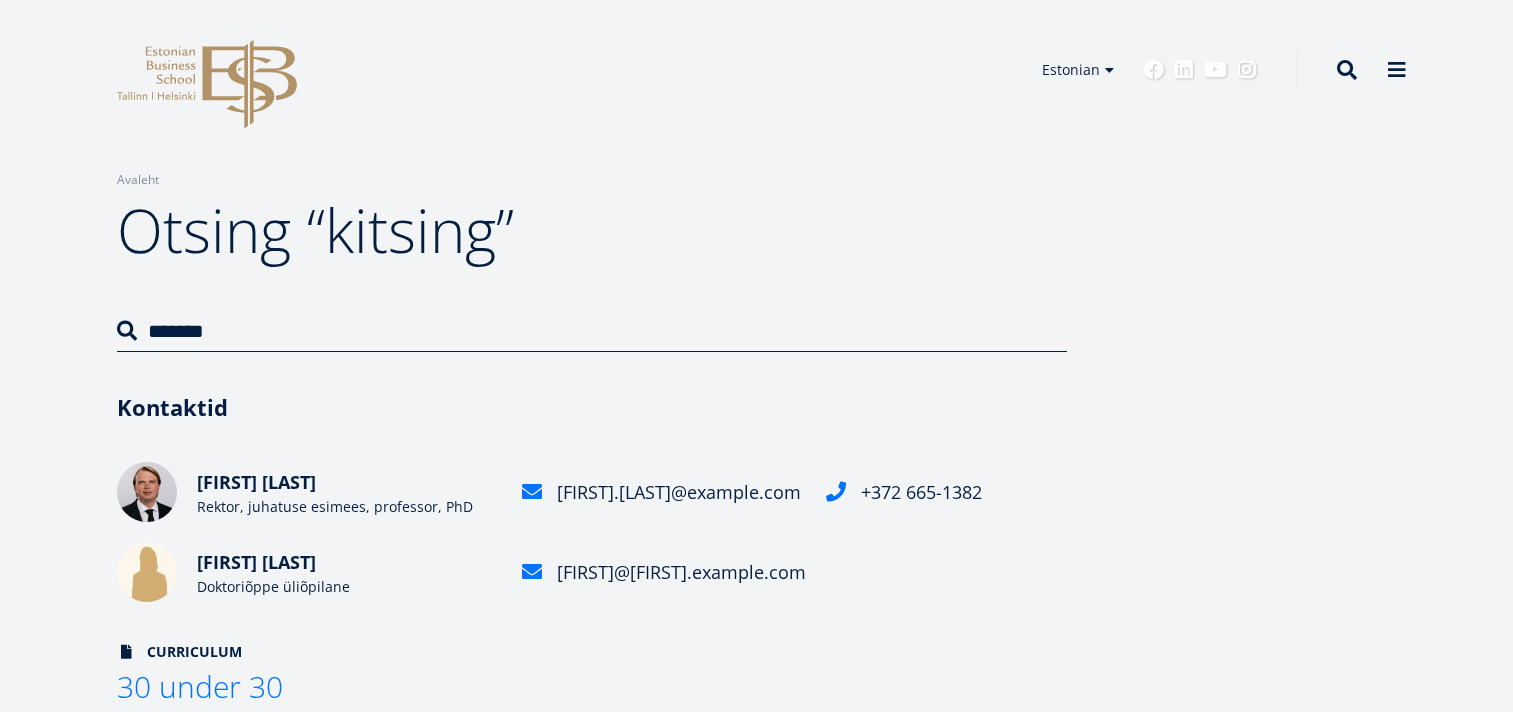 scroll, scrollTop: 0, scrollLeft: 0, axis: both 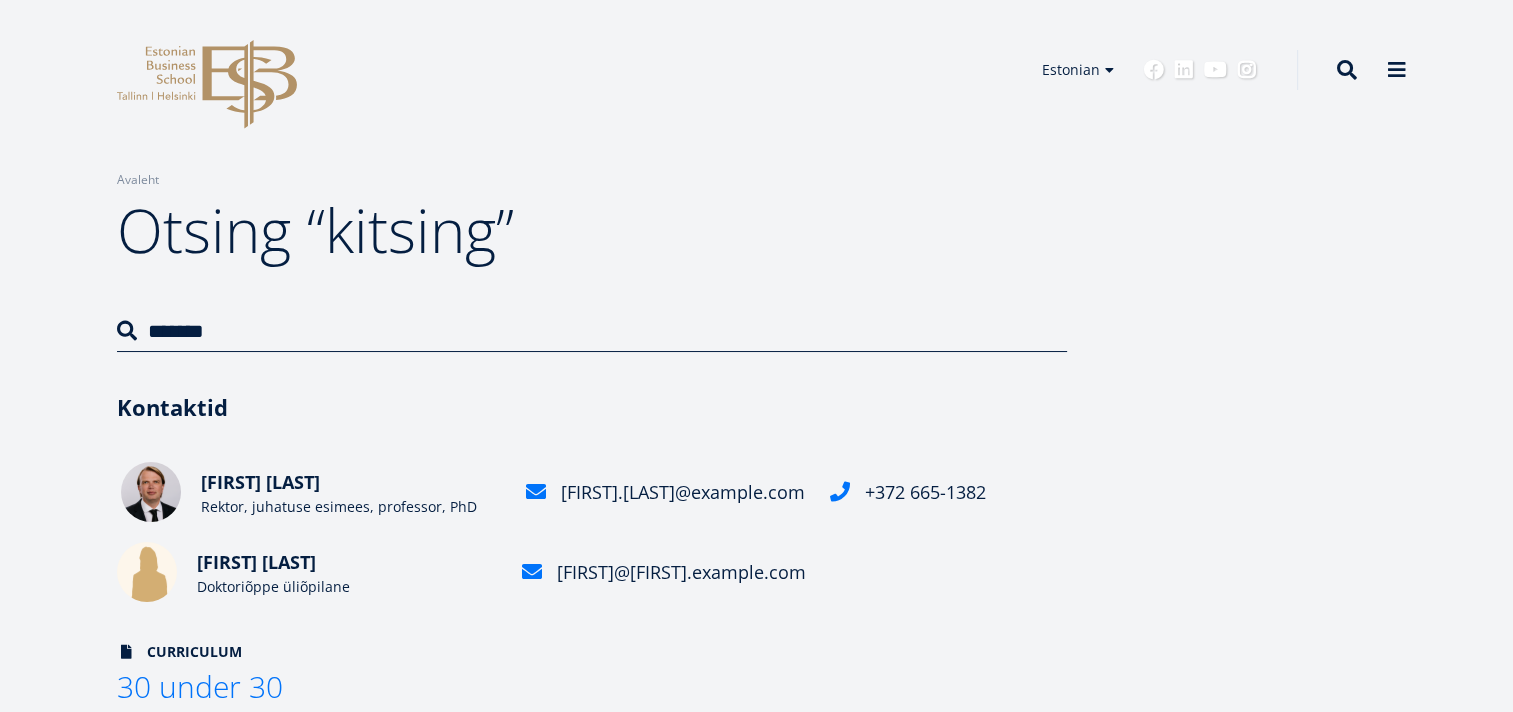 click on "[FIRST] [LAST]" at bounding box center (260, 482) 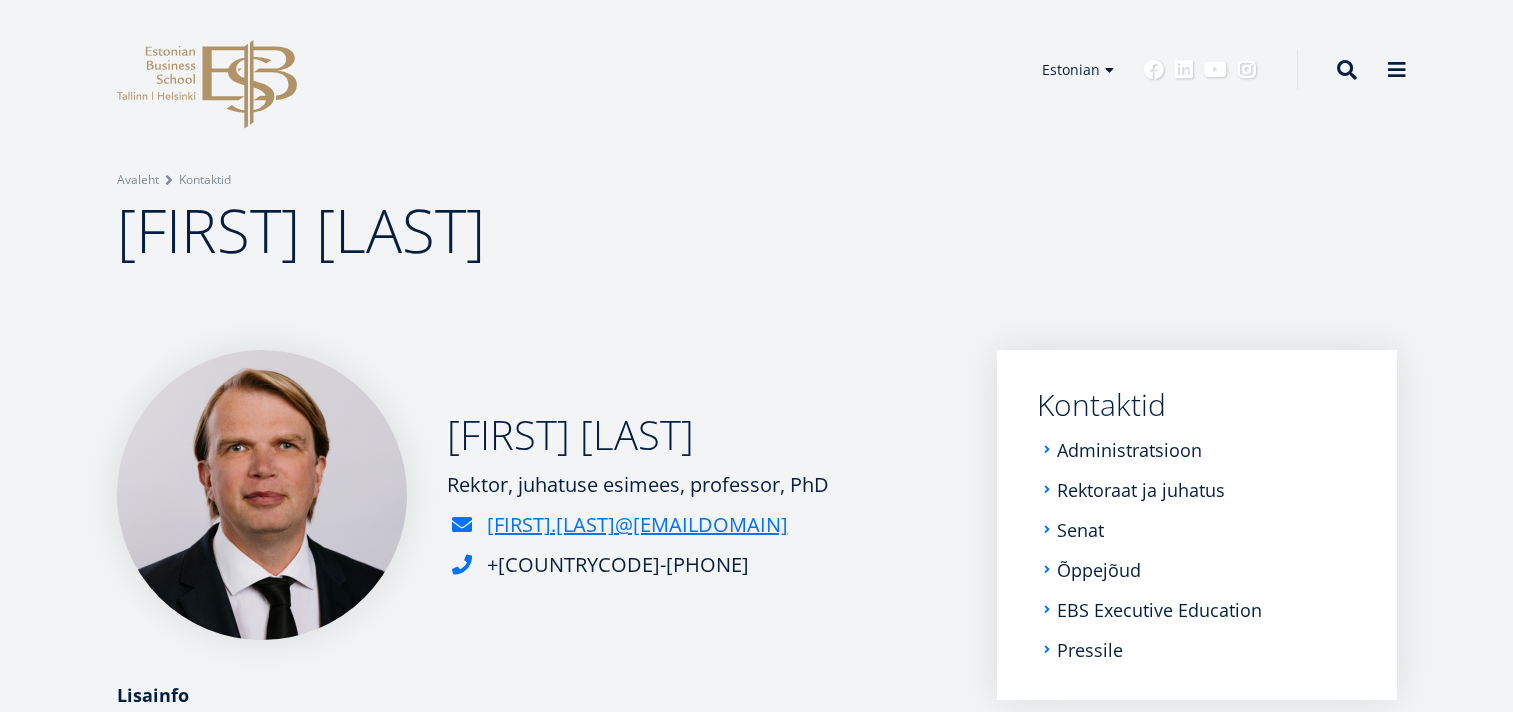 scroll, scrollTop: 0, scrollLeft: 0, axis: both 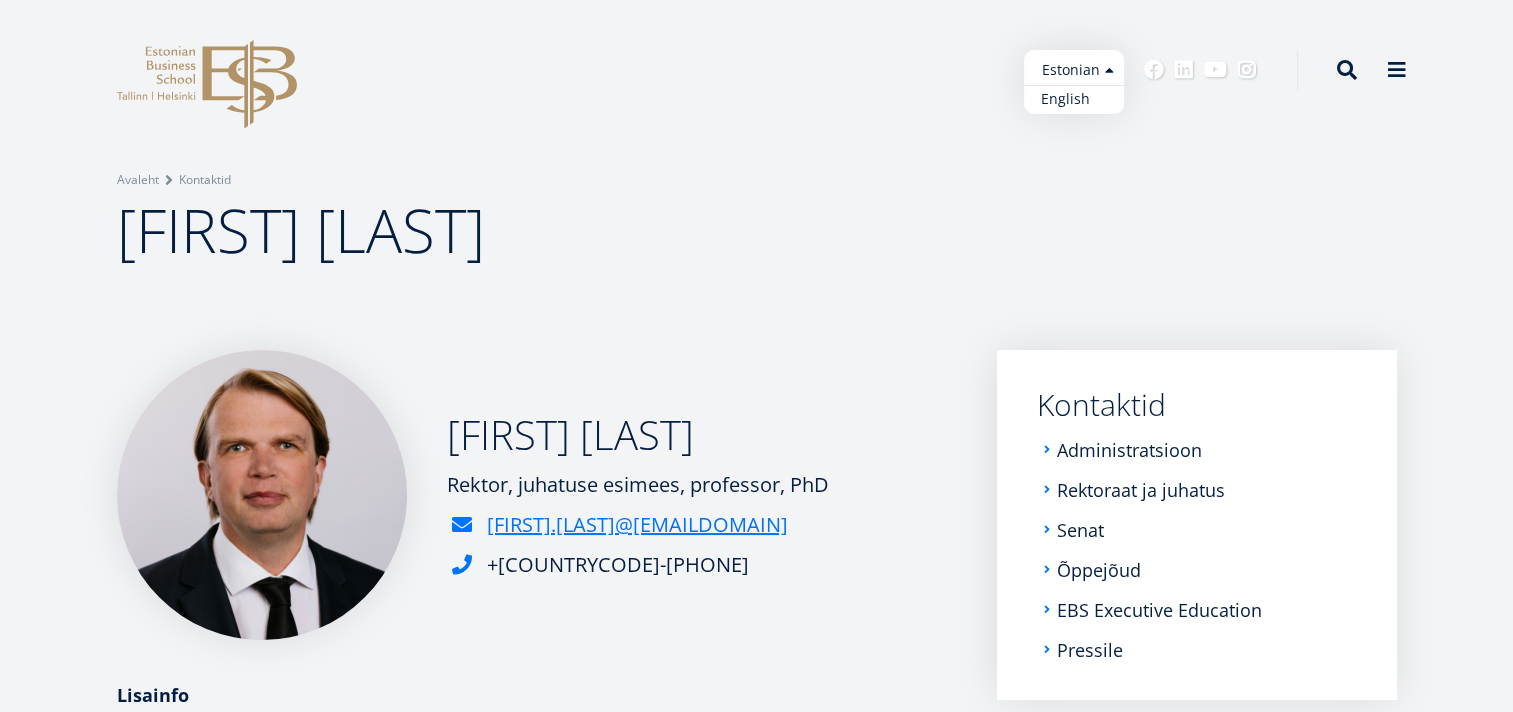 click on "English" at bounding box center [1074, 99] 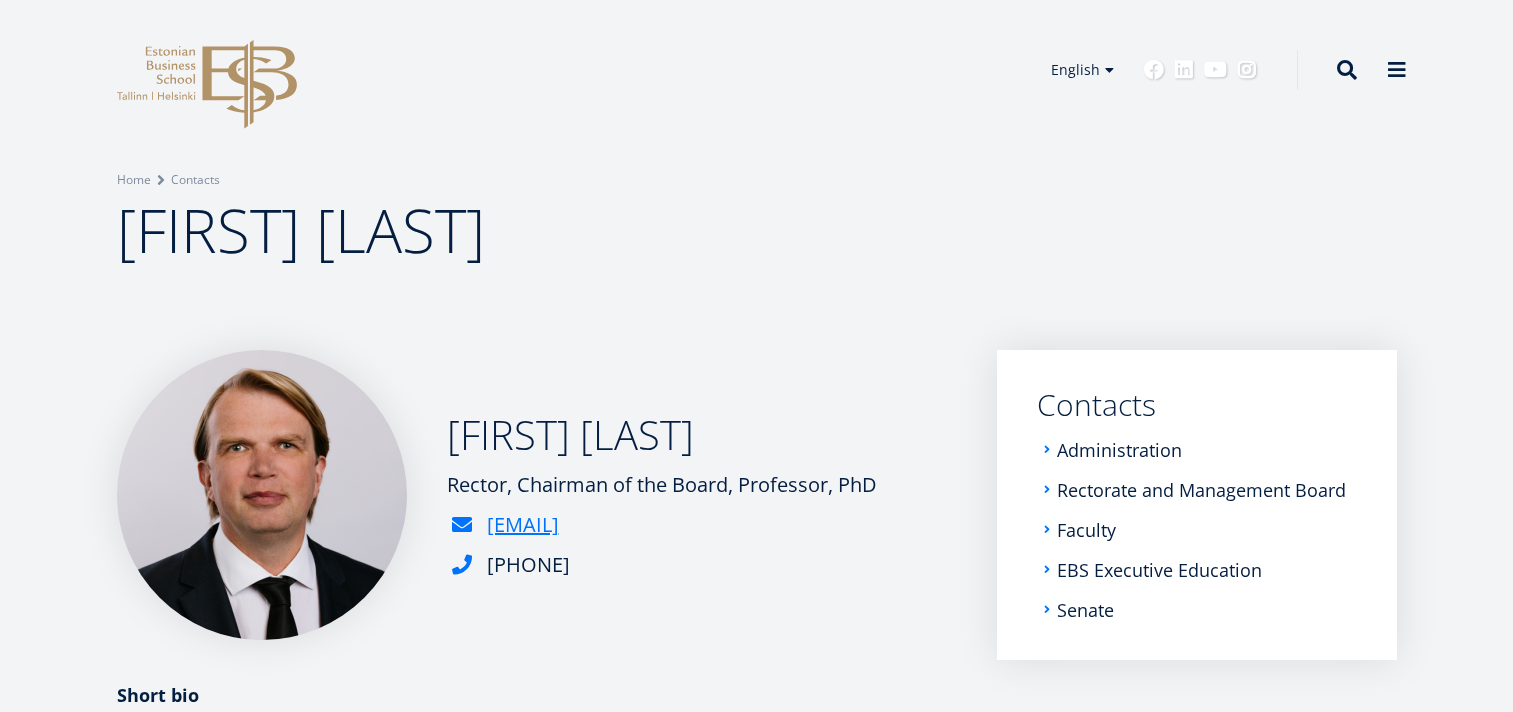 scroll, scrollTop: 0, scrollLeft: 0, axis: both 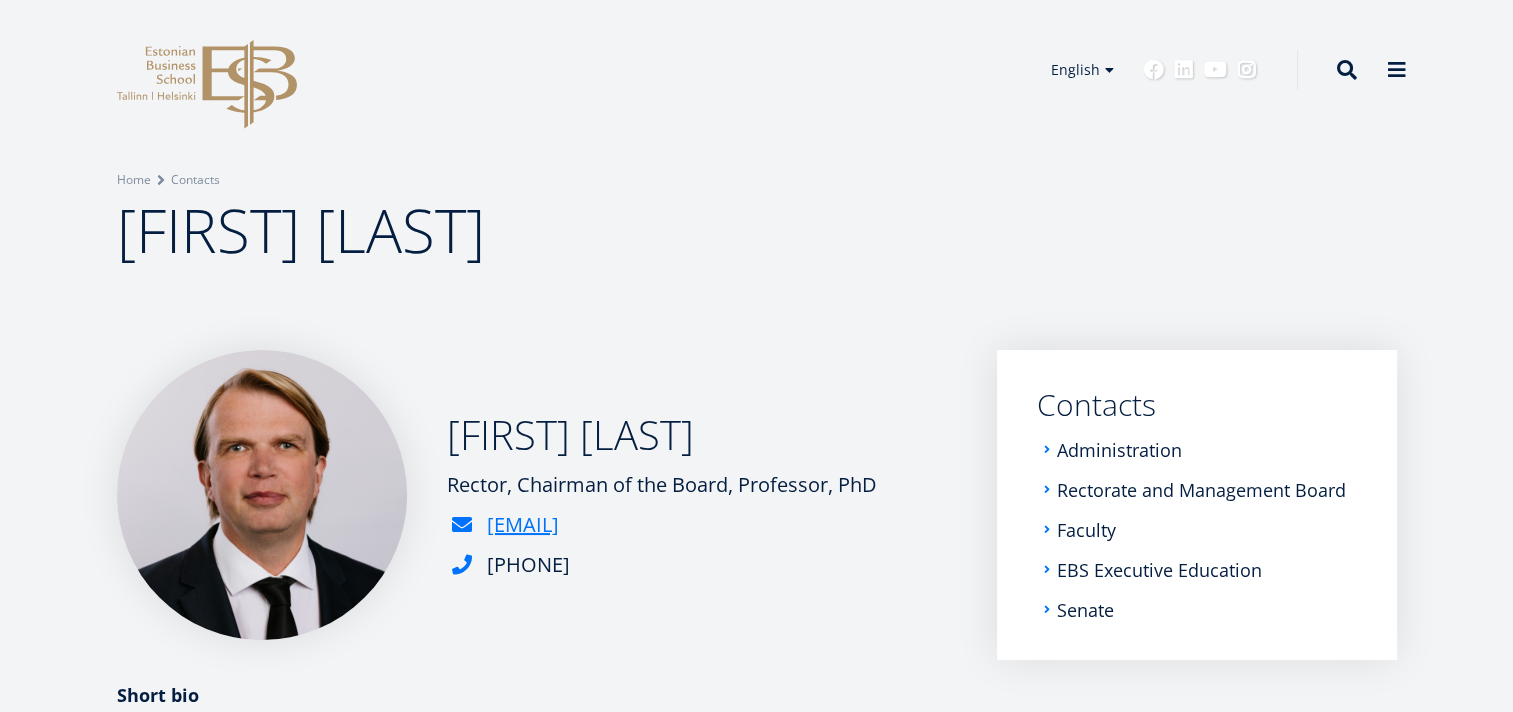 click on "EBS Logo
Created with Sketch." at bounding box center [207, 84] 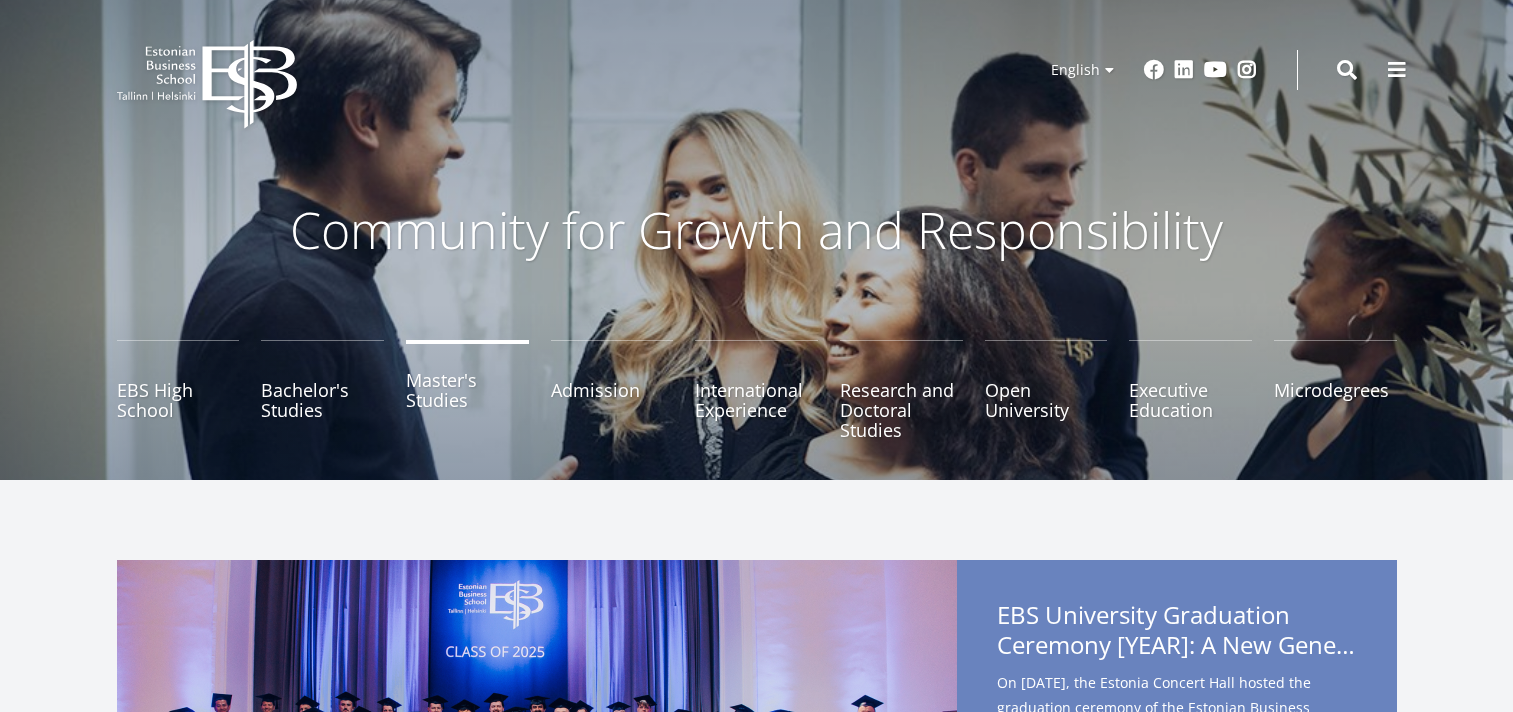 scroll, scrollTop: 0, scrollLeft: 0, axis: both 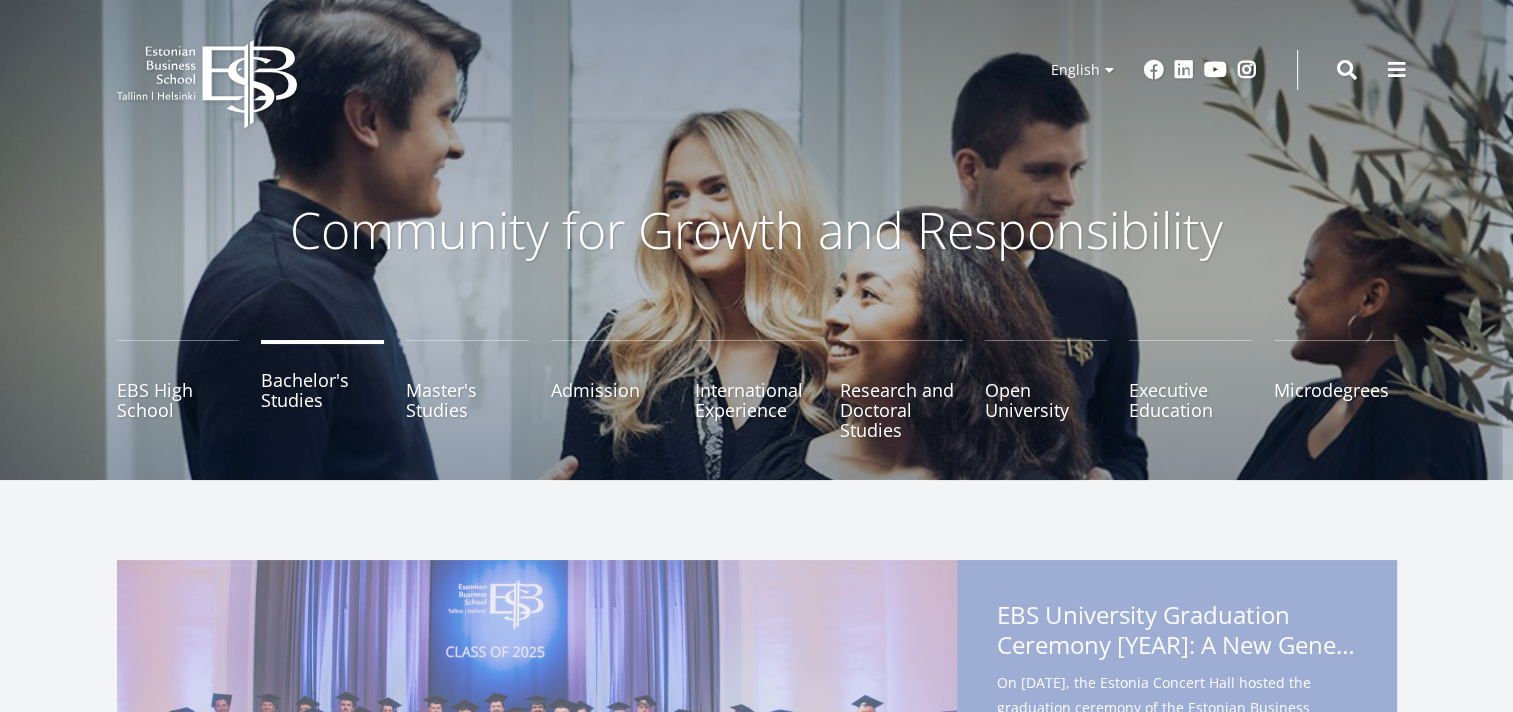 click on "Bachelor's Studies" at bounding box center [322, 390] 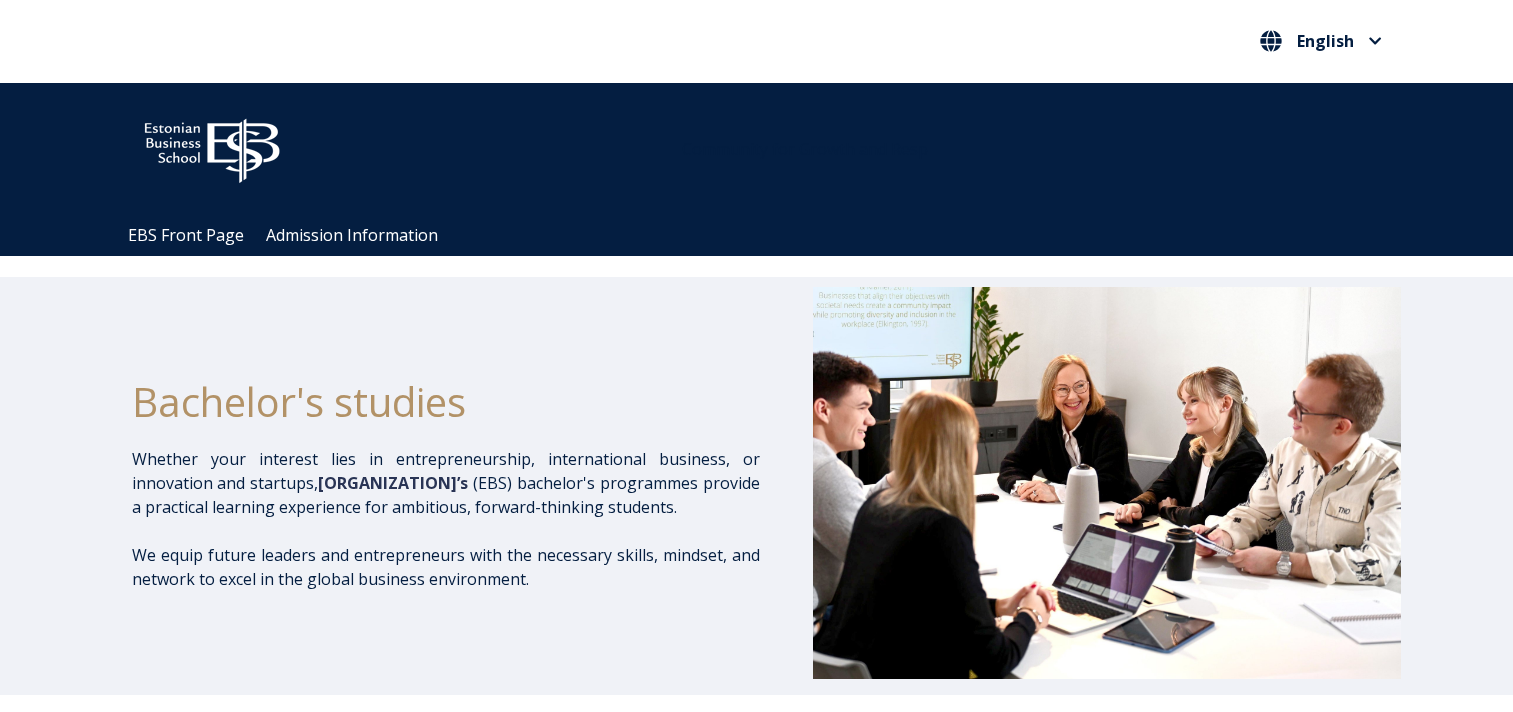 scroll, scrollTop: 0, scrollLeft: 0, axis: both 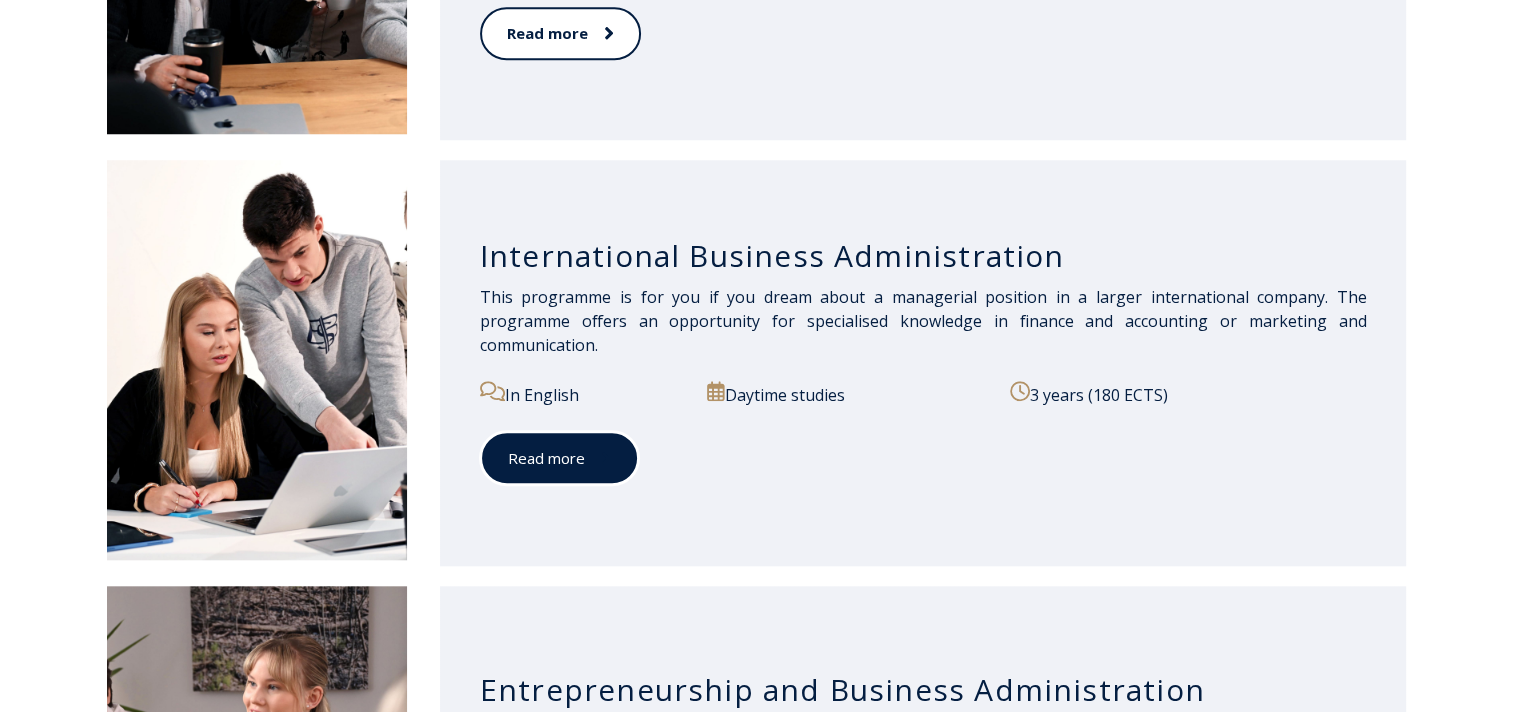 click on "Read more" at bounding box center [559, 458] 